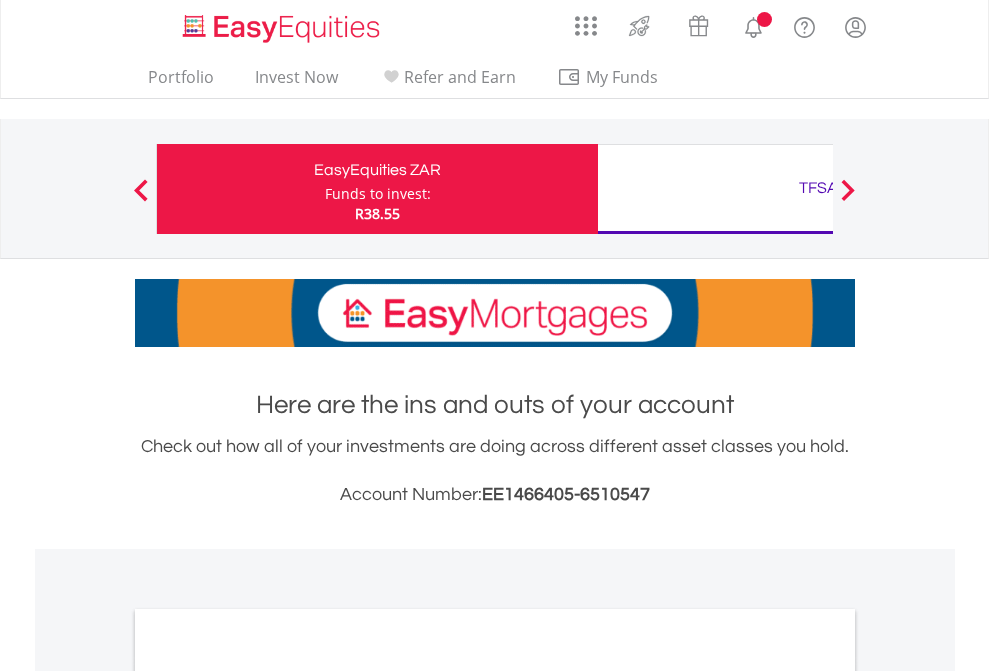 scroll, scrollTop: 0, scrollLeft: 0, axis: both 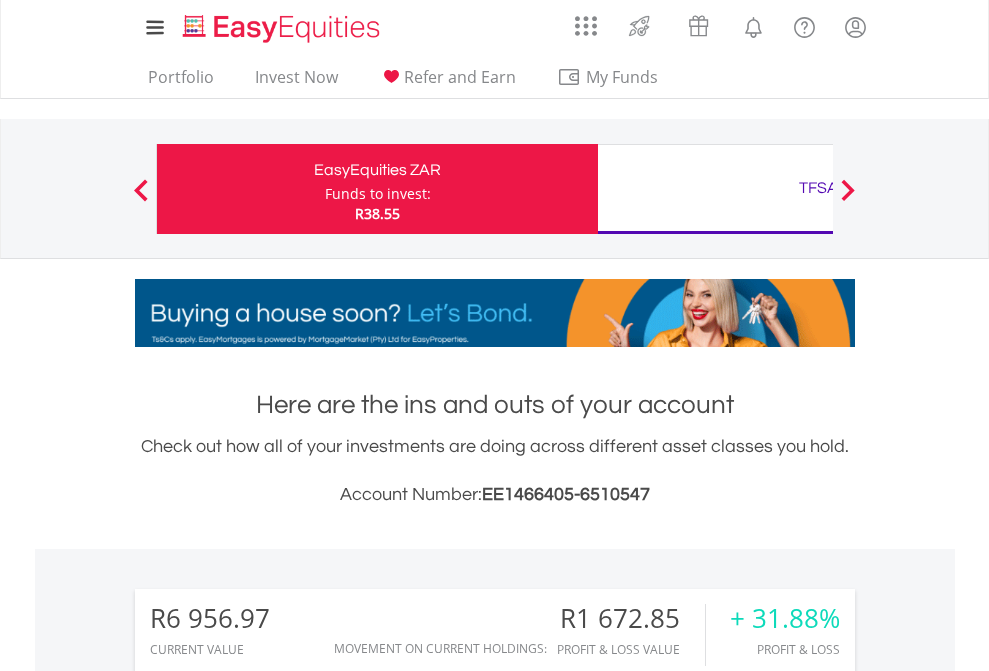 click on "Funds to invest:" at bounding box center [378, 194] 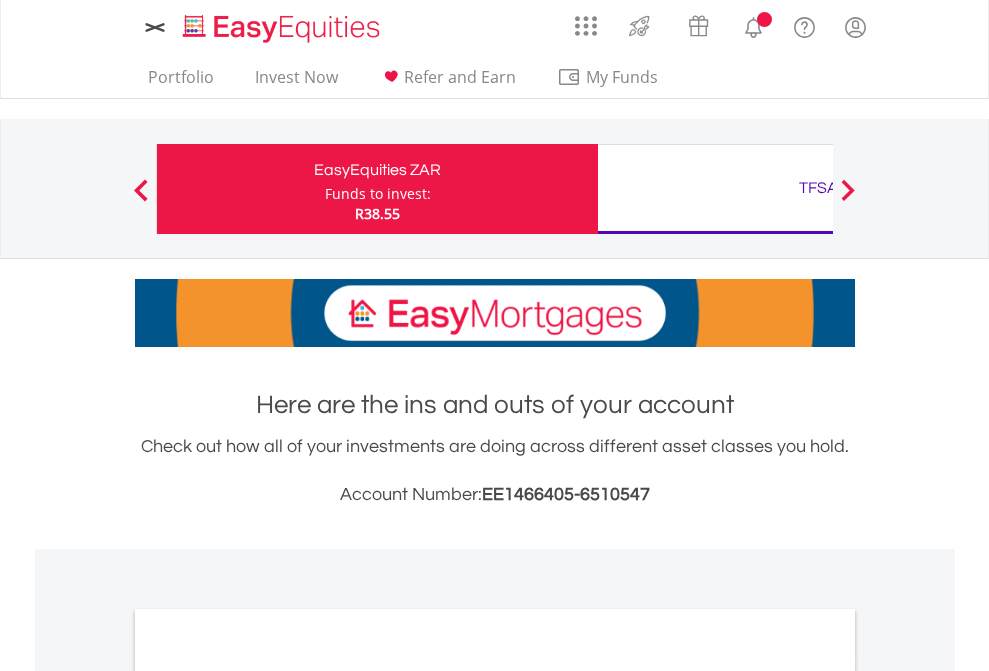 scroll, scrollTop: 0, scrollLeft: 0, axis: both 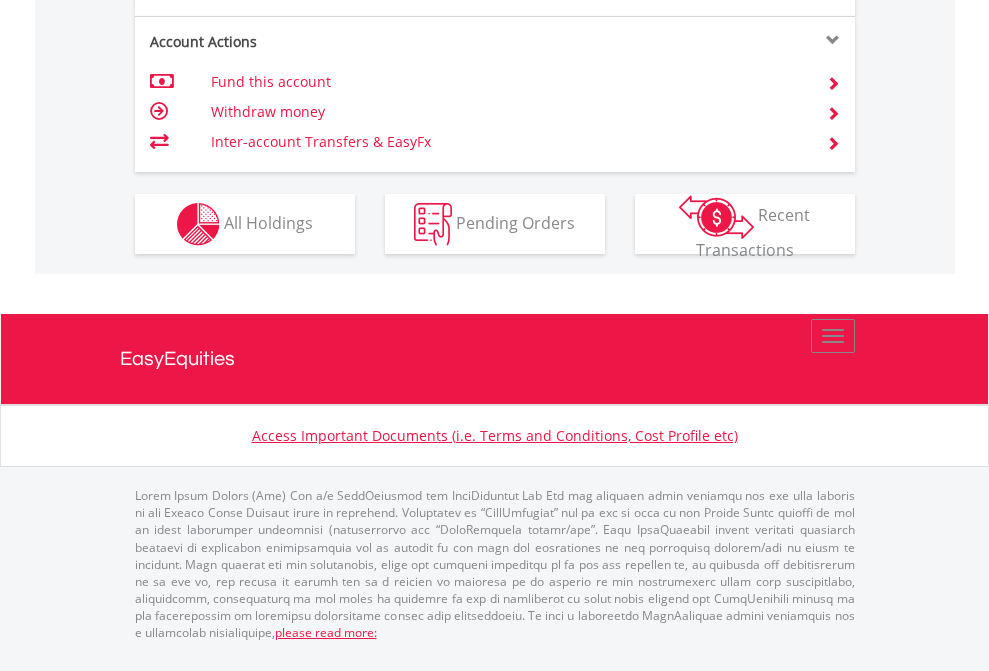 click on "Investment types" at bounding box center [706, -337] 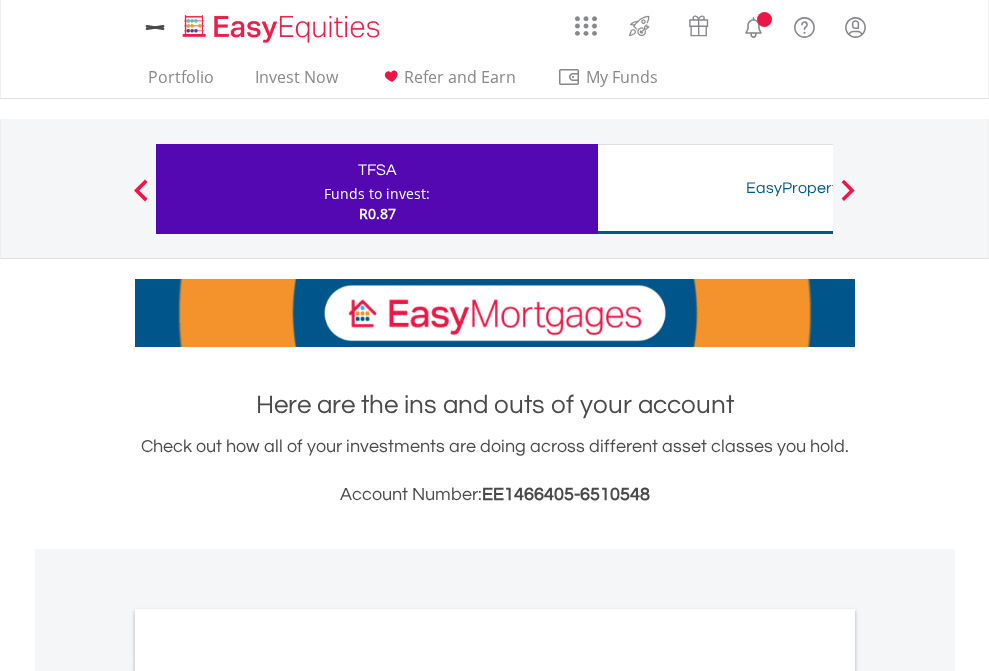 scroll, scrollTop: 0, scrollLeft: 0, axis: both 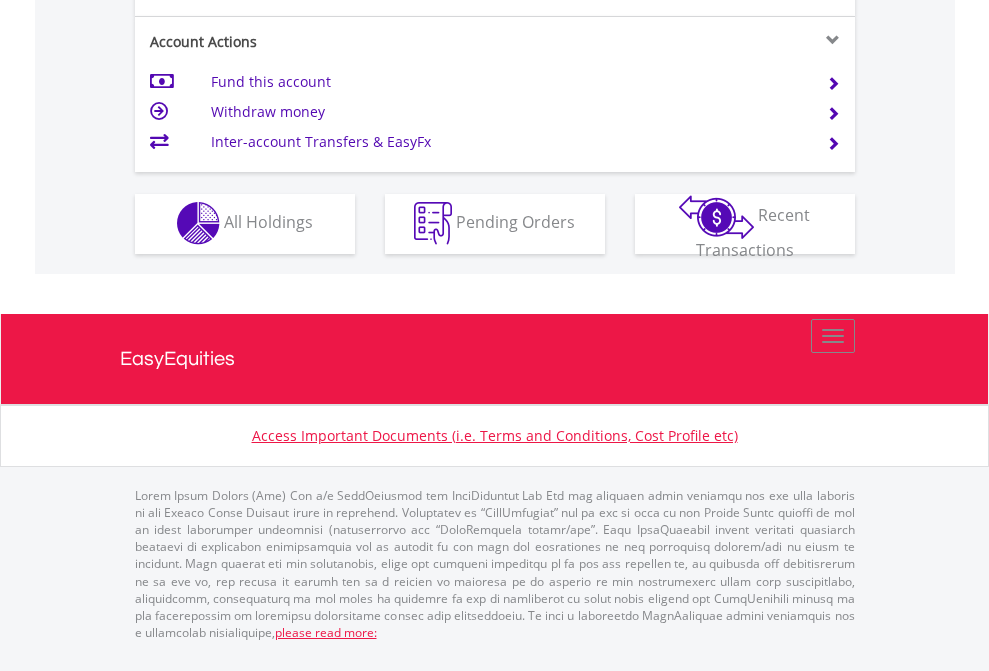 click on "Investment types" at bounding box center (706, -357) 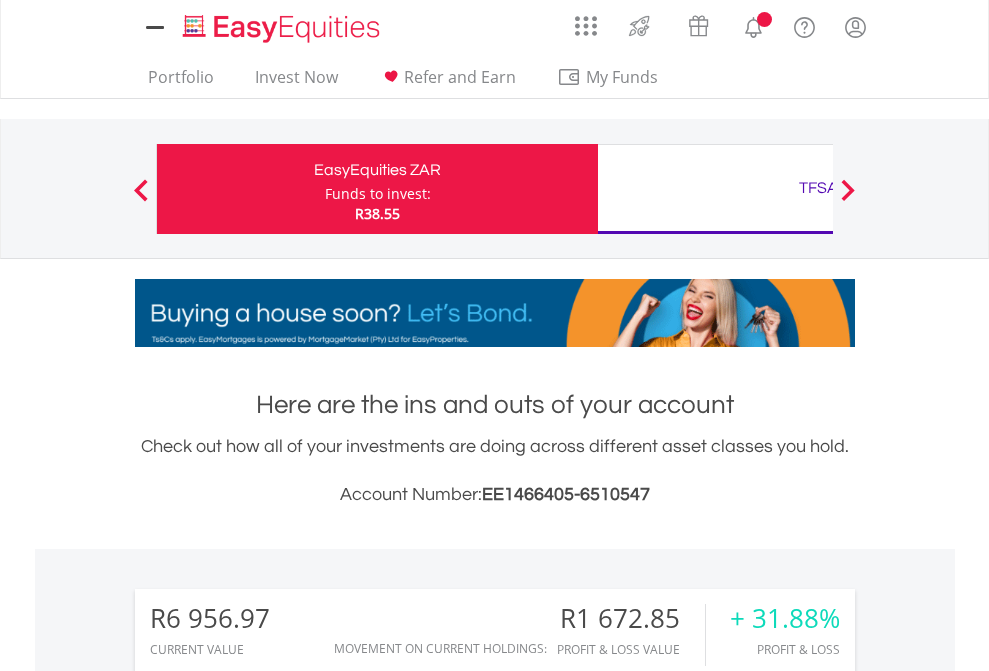 scroll, scrollTop: 0, scrollLeft: 0, axis: both 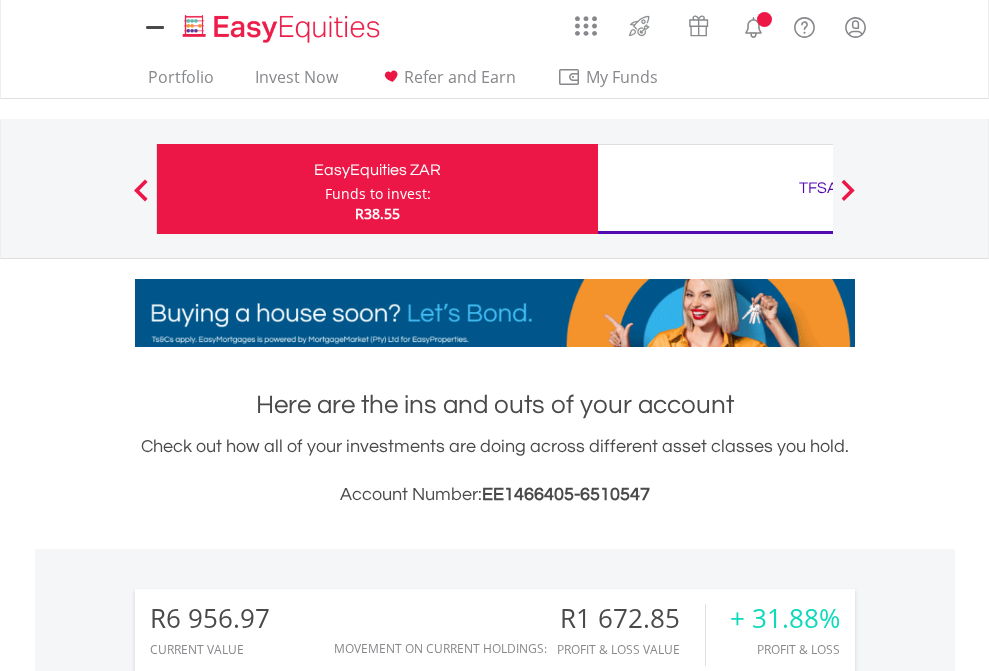 click on "All Holdings" at bounding box center [268, 1466] 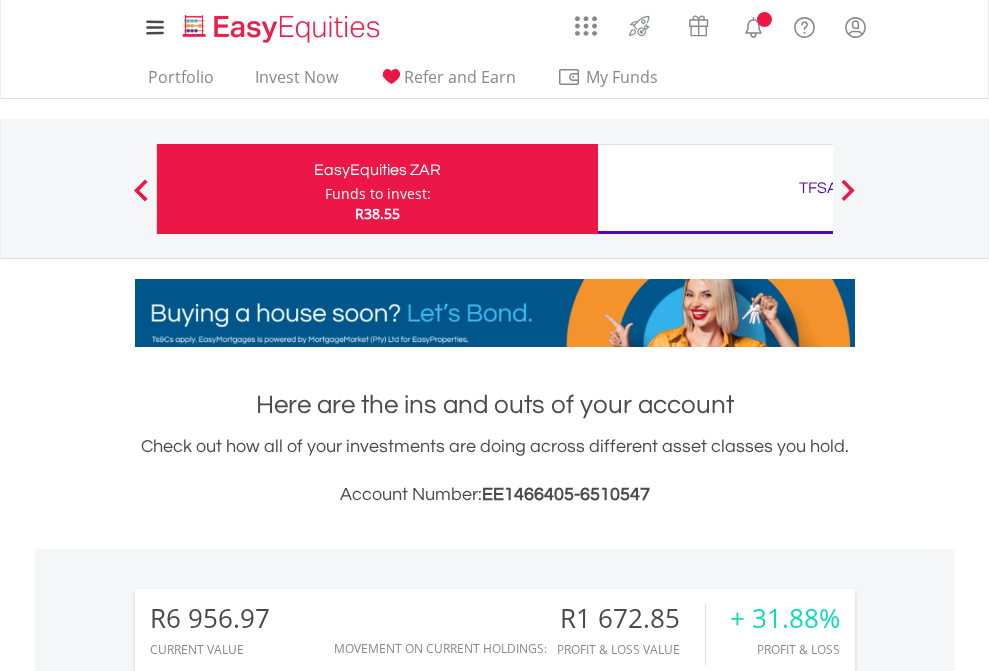 scroll, scrollTop: 1493, scrollLeft: 0, axis: vertical 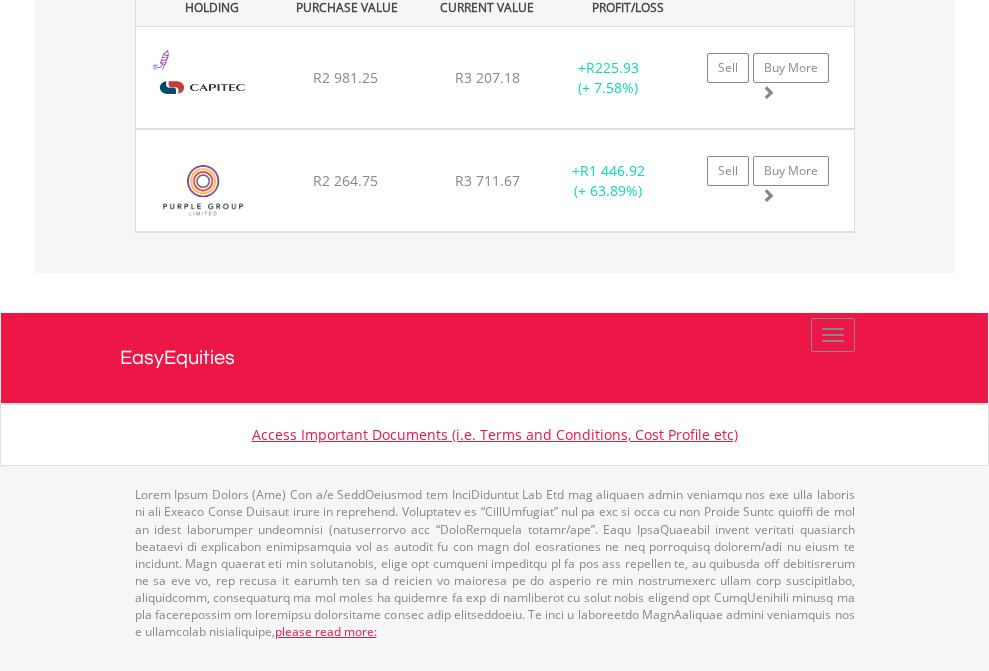 click on "TFSA" at bounding box center [818, -1442] 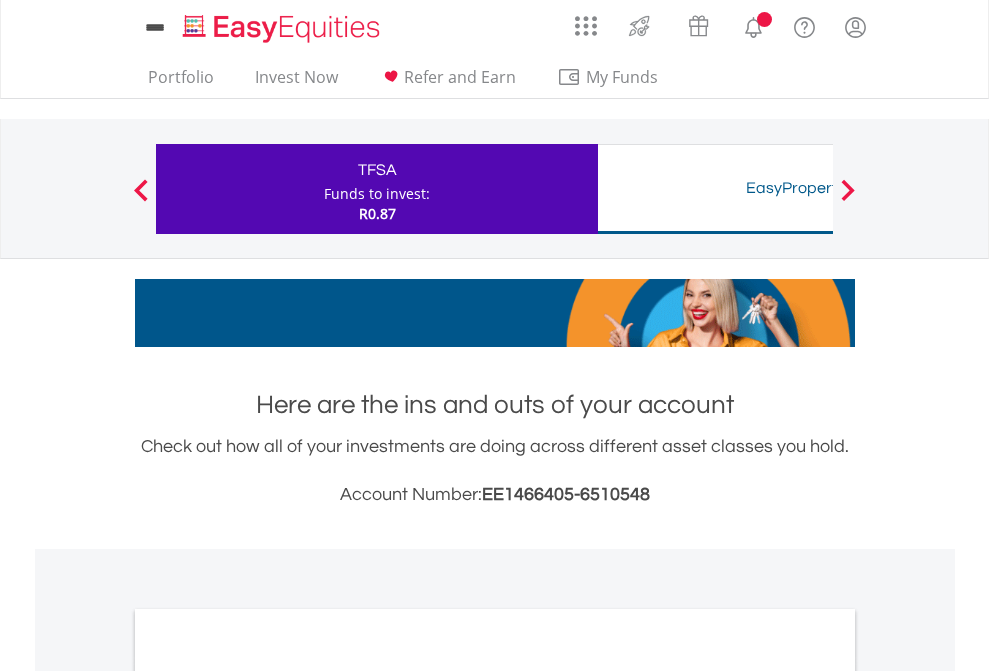 scroll, scrollTop: 0, scrollLeft: 0, axis: both 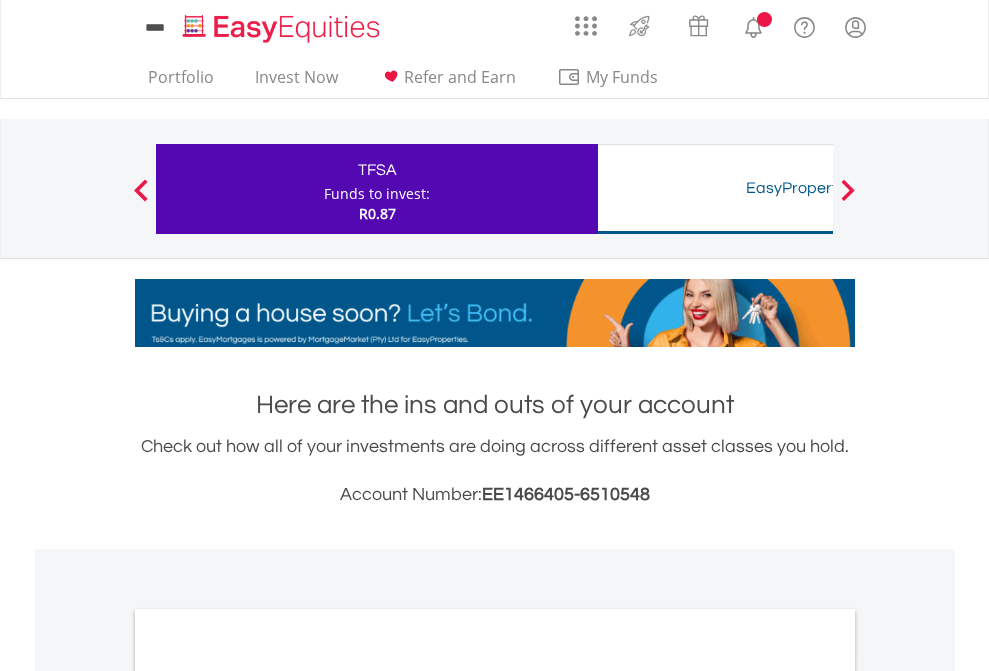 click on "All Holdings" at bounding box center (268, 1096) 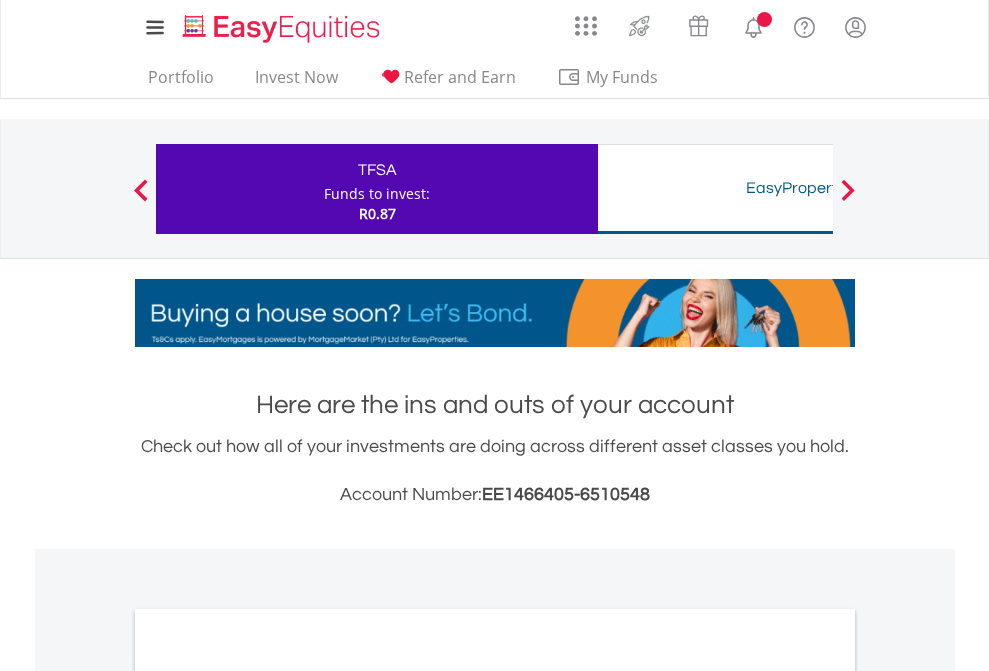 scroll, scrollTop: 1202, scrollLeft: 0, axis: vertical 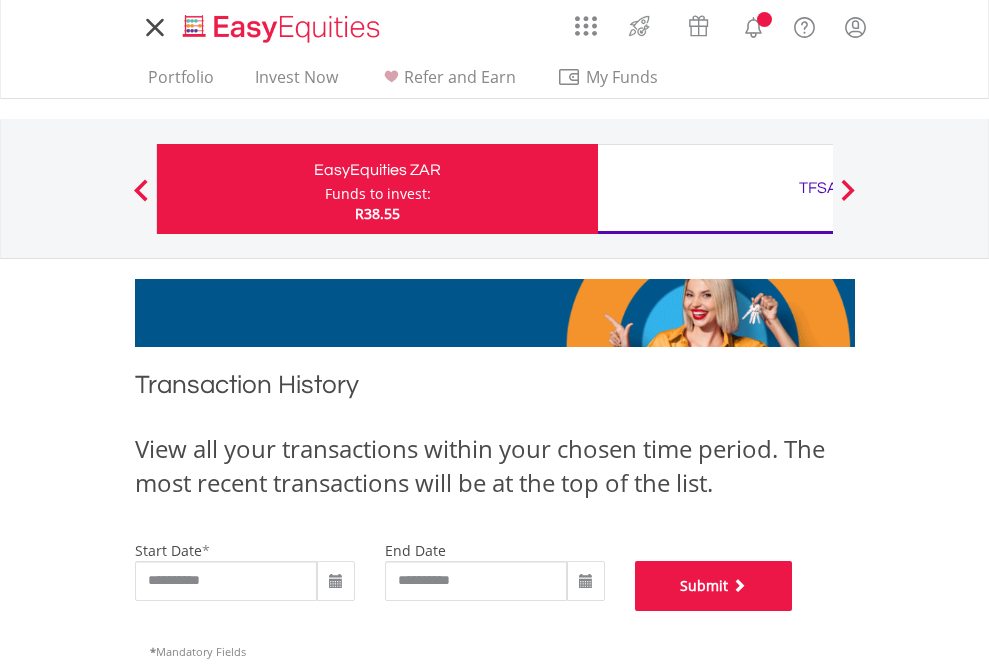 click on "Submit" at bounding box center (714, 586) 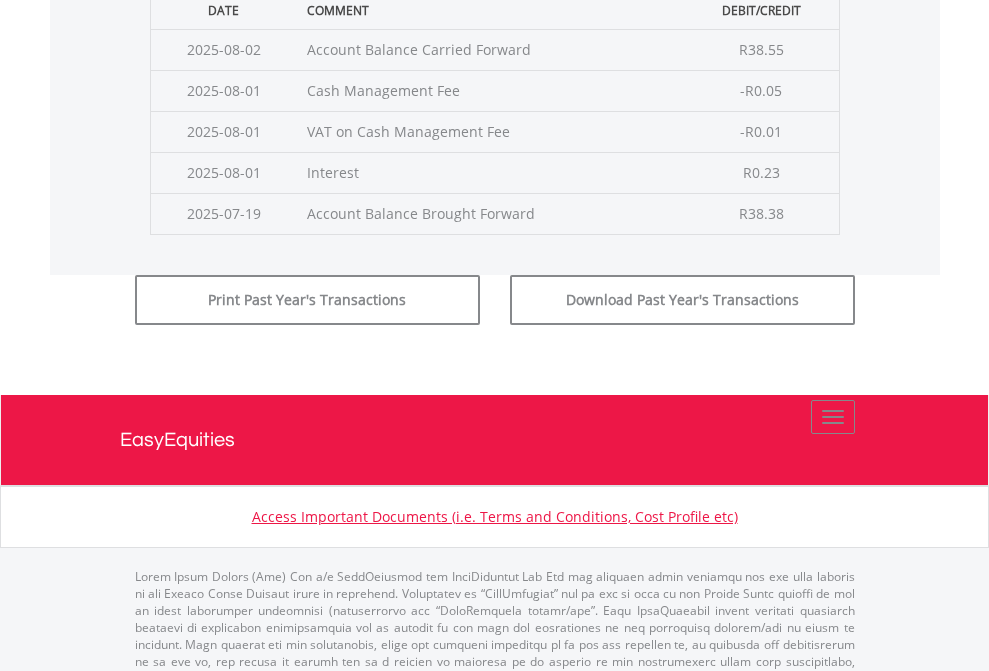 scroll, scrollTop: 811, scrollLeft: 0, axis: vertical 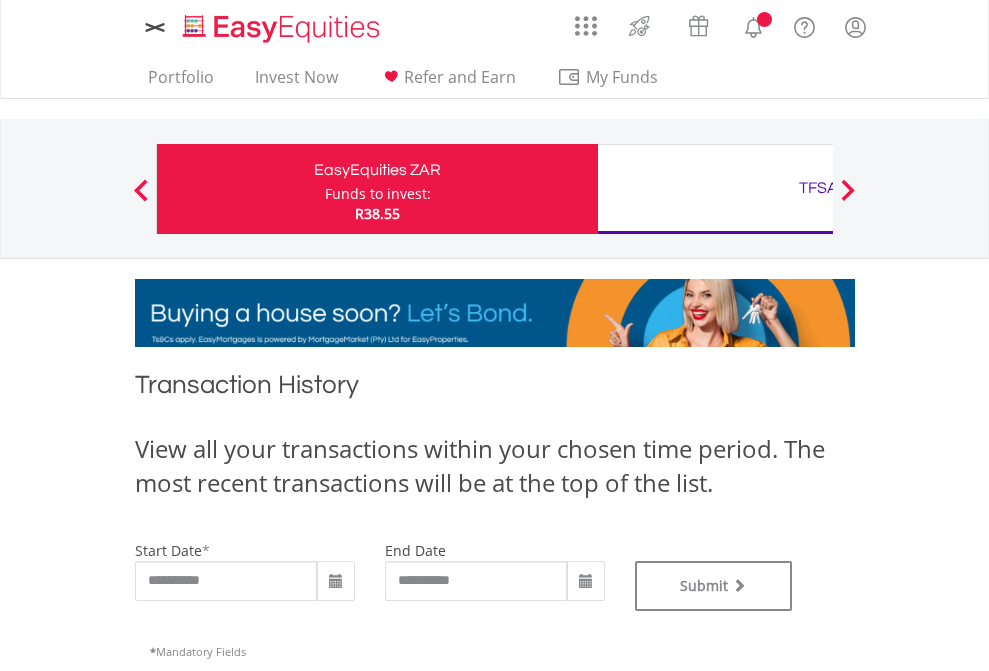 click on "TFSA" at bounding box center [818, 188] 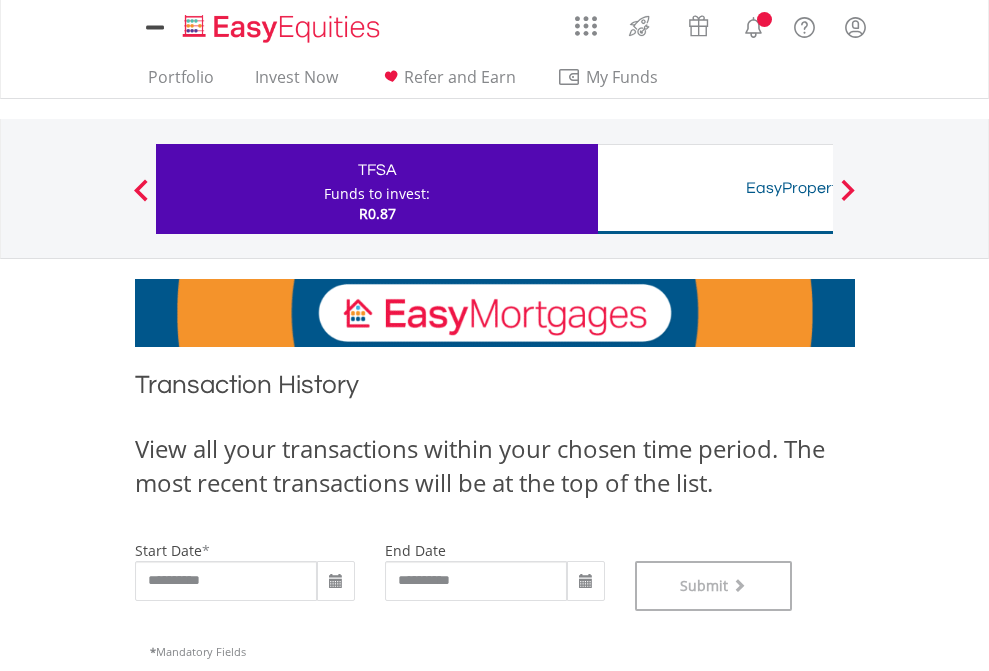 scroll, scrollTop: 811, scrollLeft: 0, axis: vertical 